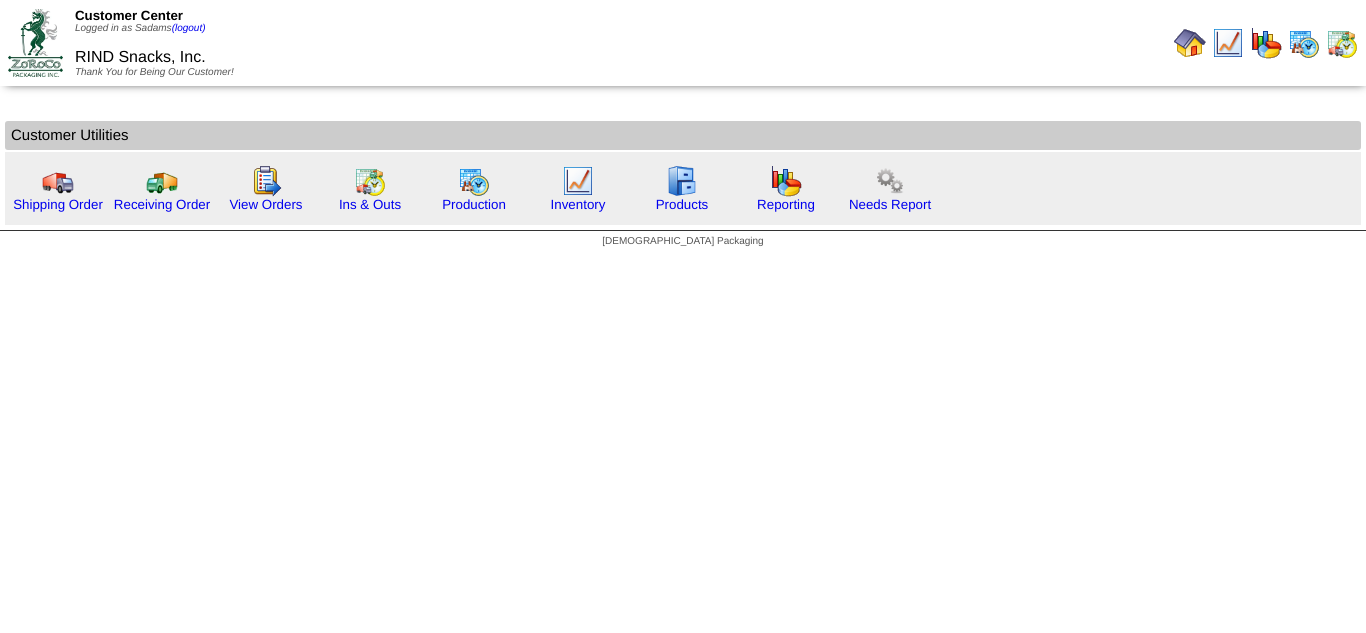 scroll, scrollTop: 0, scrollLeft: 0, axis: both 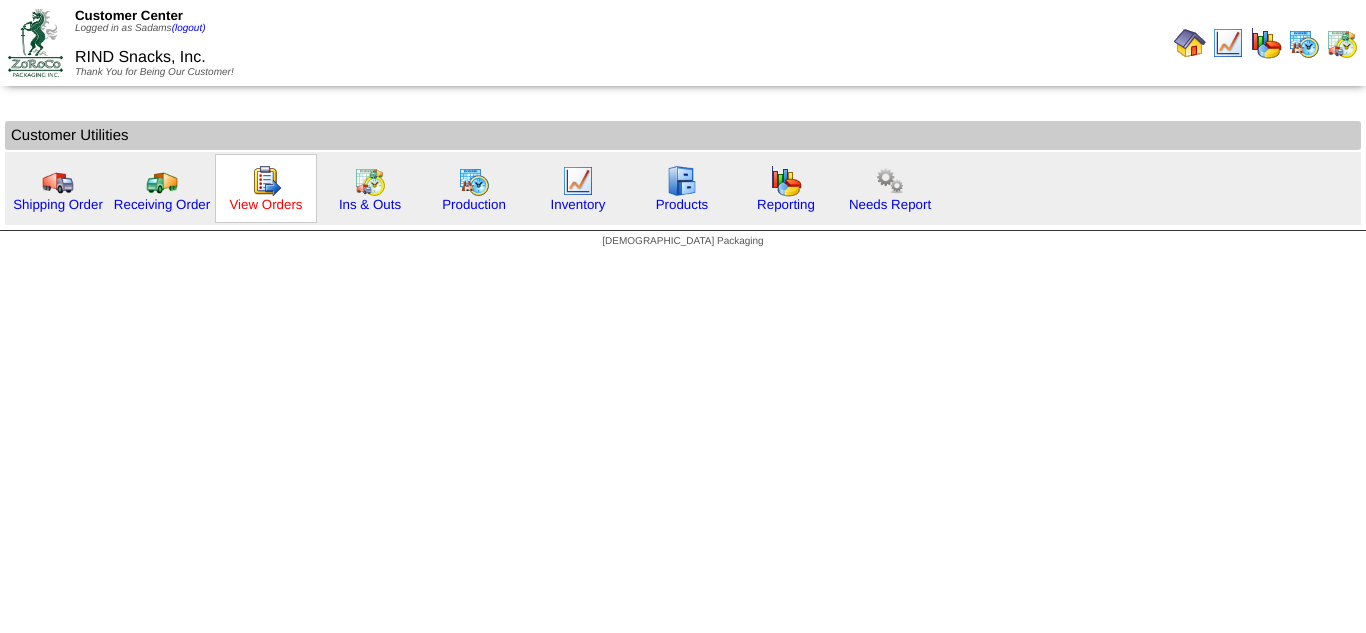 click on "View Orders" at bounding box center [265, 204] 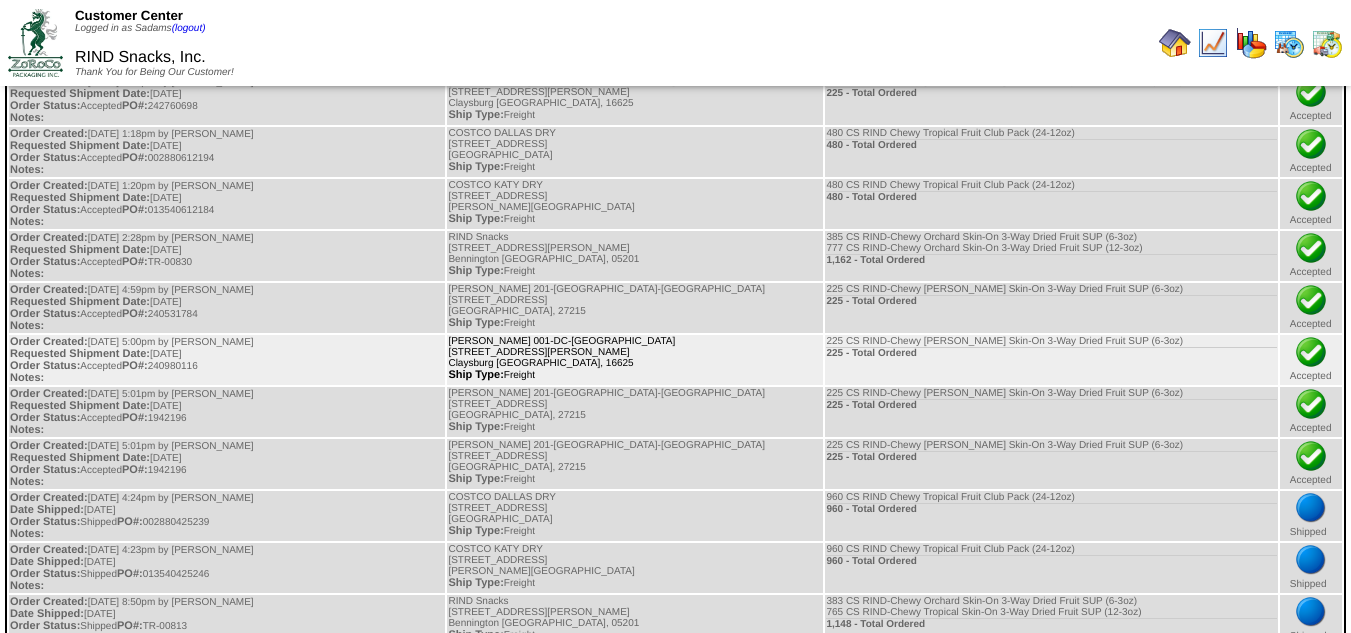 scroll, scrollTop: 263, scrollLeft: 0, axis: vertical 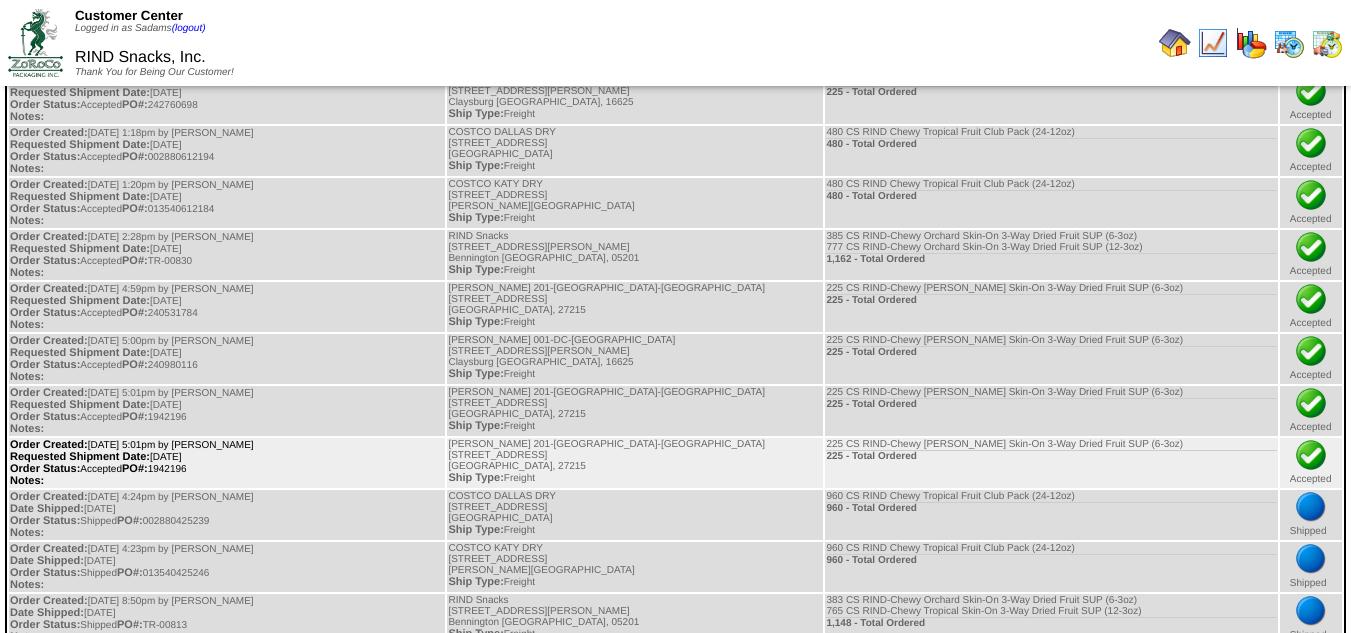 click on "Order Created:
[DATE] 5:01pm
by [PERSON_NAME]
Requested Shipment Date:
[DATE]
Order Status:  Accepted
PO#:  1942196
Notes:" at bounding box center (227, 463) 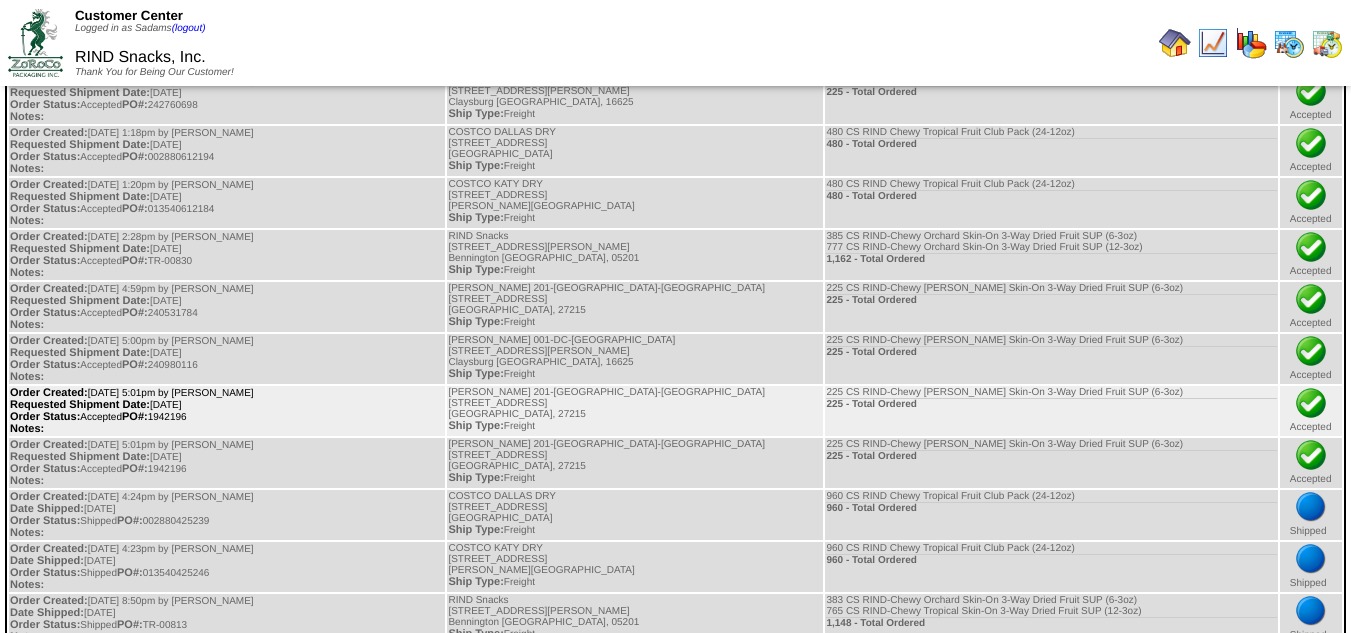 click on "Order Created:
[DATE] 5:01pm
by [PERSON_NAME]
Requested Shipment Date:
[DATE]
Order Status:  Accepted
PO#:  1942196
Notes:" at bounding box center (227, 411) 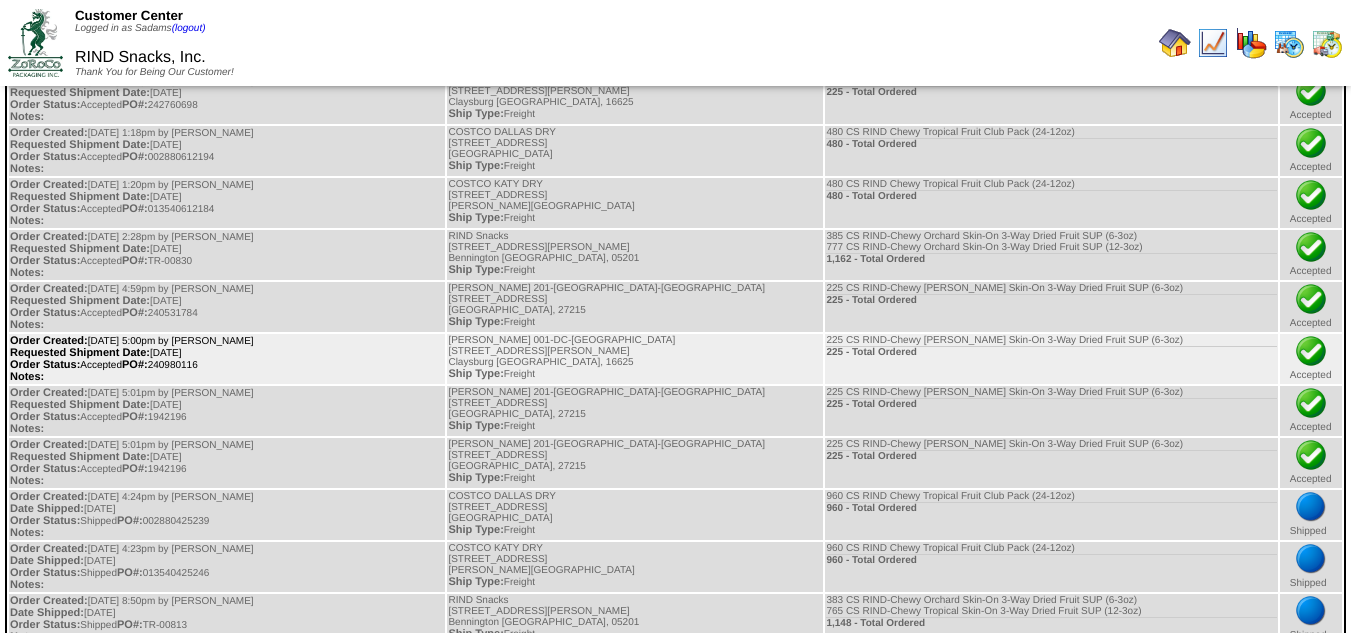 click on "Order Created:
[DATE] 5:00pm
by [PERSON_NAME]
Requested Shipment Date:
[DATE]
Order Status:  Accepted
PO#:  240980116
Notes:" at bounding box center (227, 359) 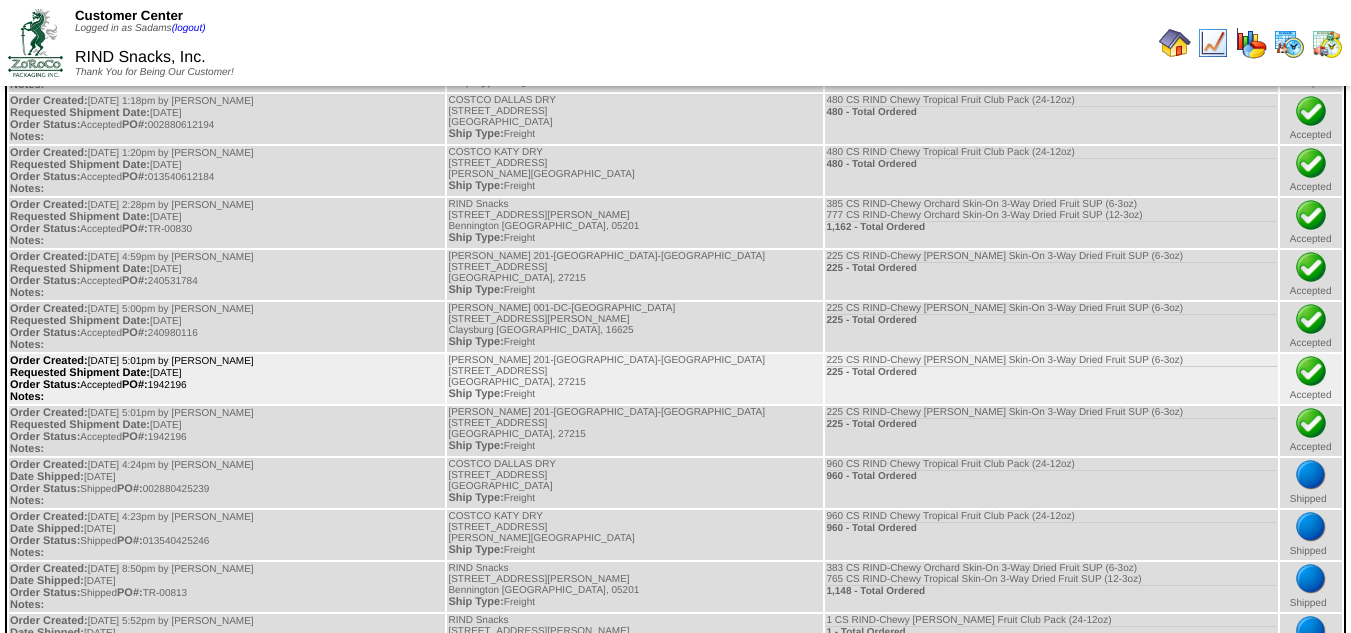 scroll, scrollTop: 296, scrollLeft: 0, axis: vertical 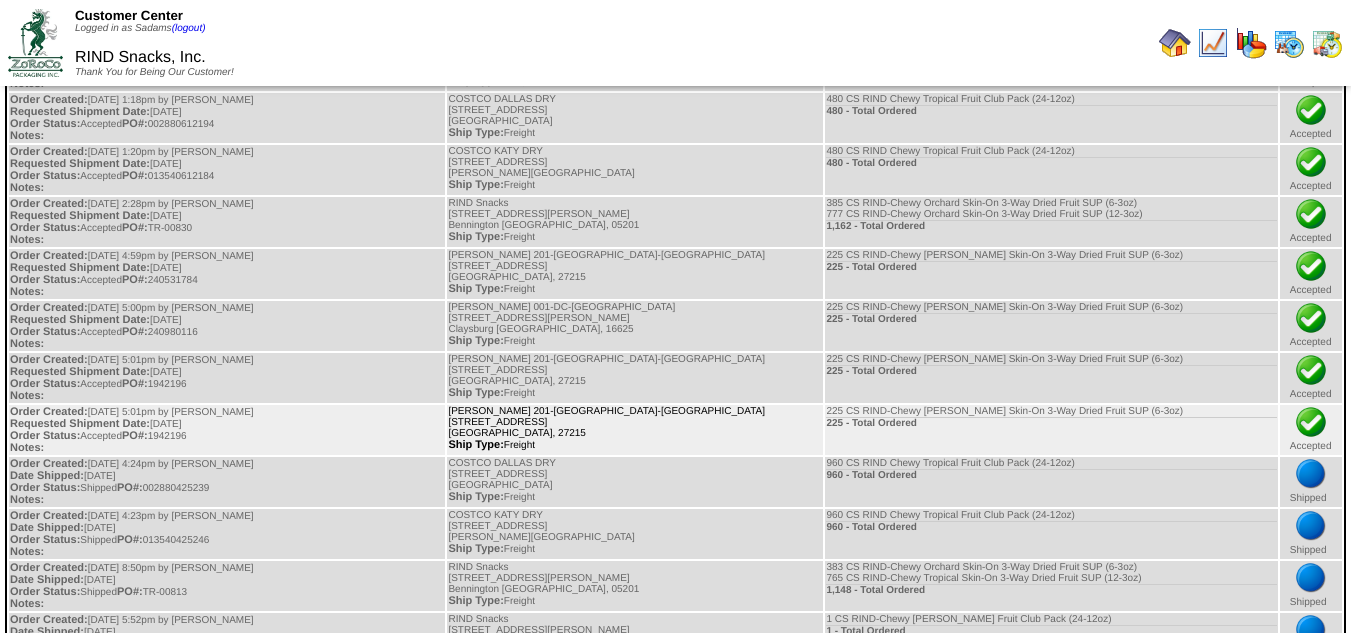 drag, startPoint x: 598, startPoint y: 432, endPoint x: 490, endPoint y: 415, distance: 109.32977 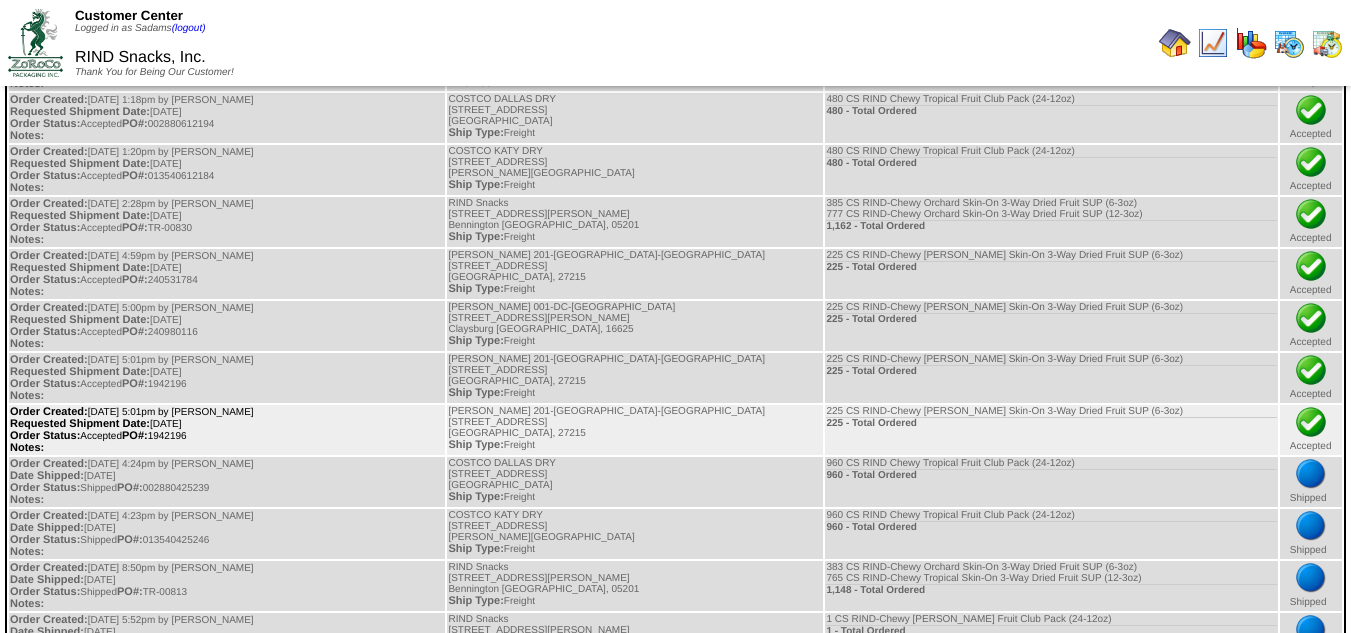 click on "Order Created:
[DATE] 5:01pm
by [PERSON_NAME]
Requested Shipment Date:
[DATE]
Order Status:  Accepted
PO#:  1942196
Notes:" at bounding box center (227, 430) 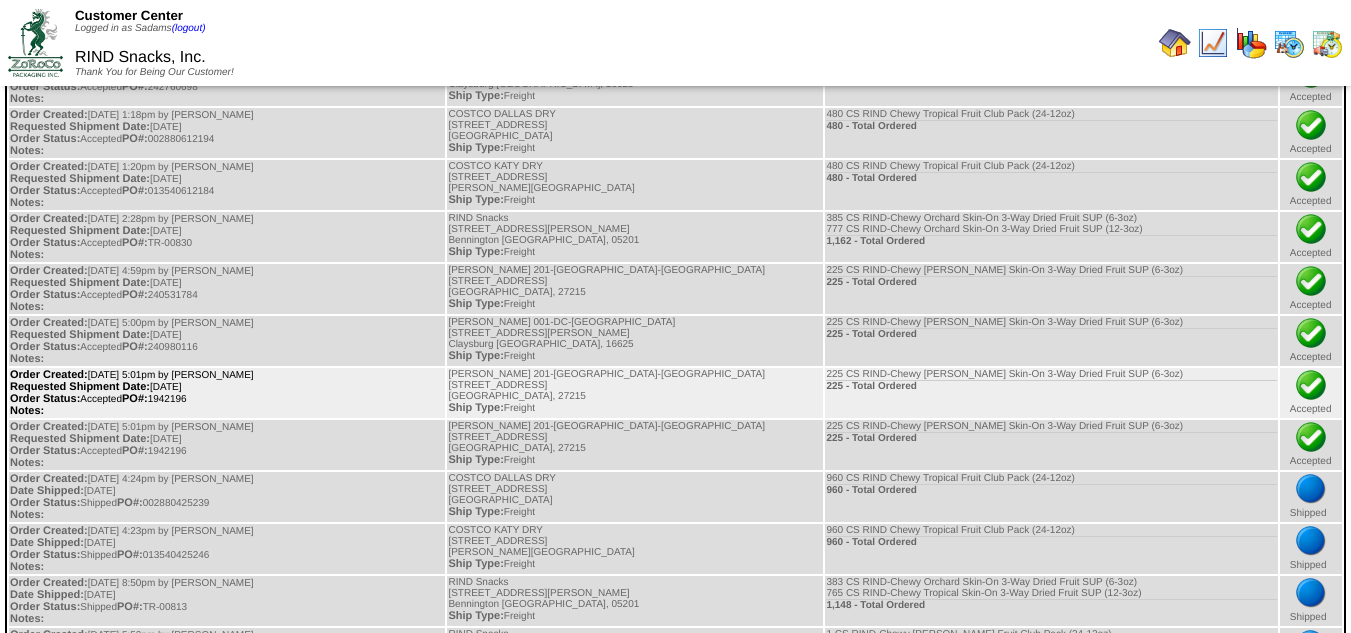 scroll, scrollTop: 280, scrollLeft: 0, axis: vertical 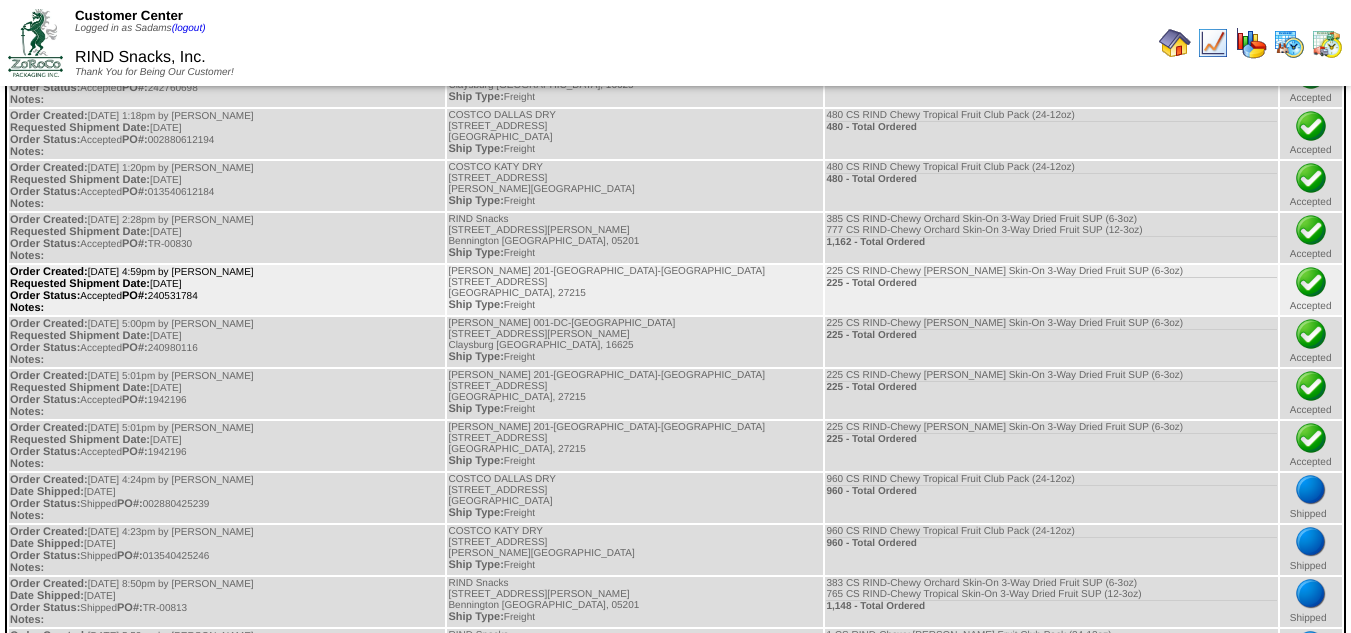 click on "Order Created:
[DATE] 4:59pm
by [PERSON_NAME]
Requested Shipment Date:
[DATE]
Order Status:  Accepted
PO#:  240531784
Notes:" at bounding box center [227, 290] 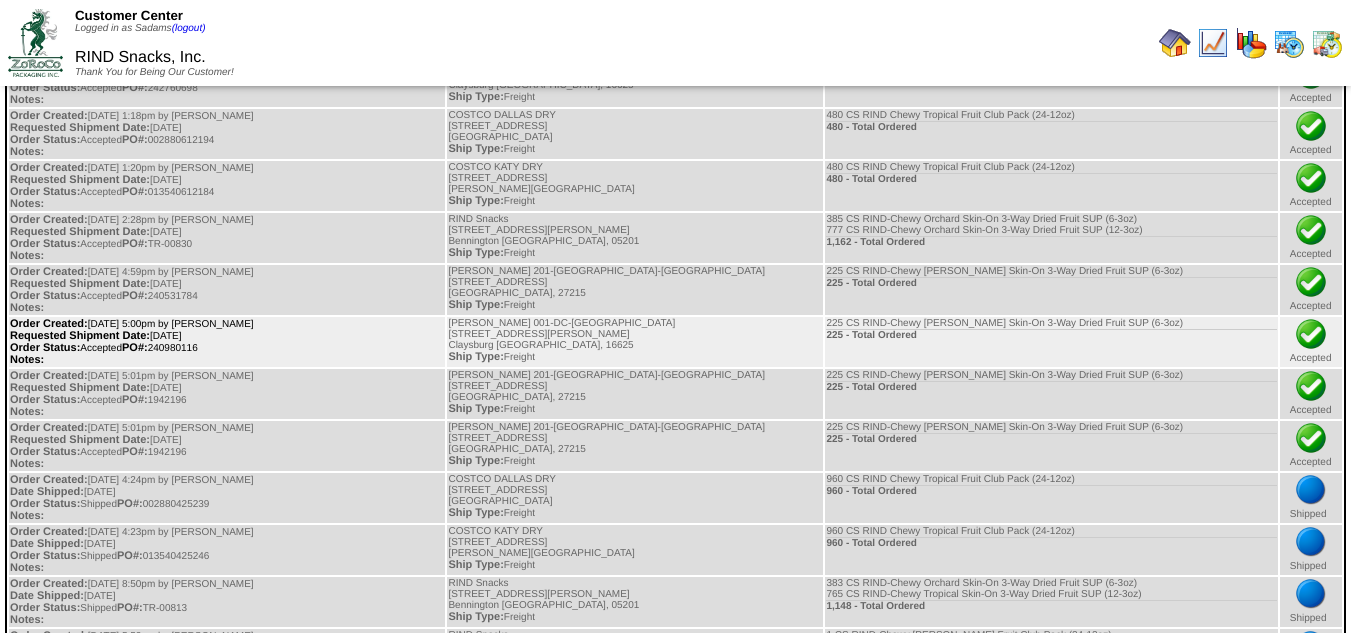 click on "Order Created:
[DATE] 5:00pm
by [PERSON_NAME]
Requested Shipment Date:
[DATE]
Order Status:  Accepted
PO#:  240980116
Notes:" at bounding box center [227, 342] 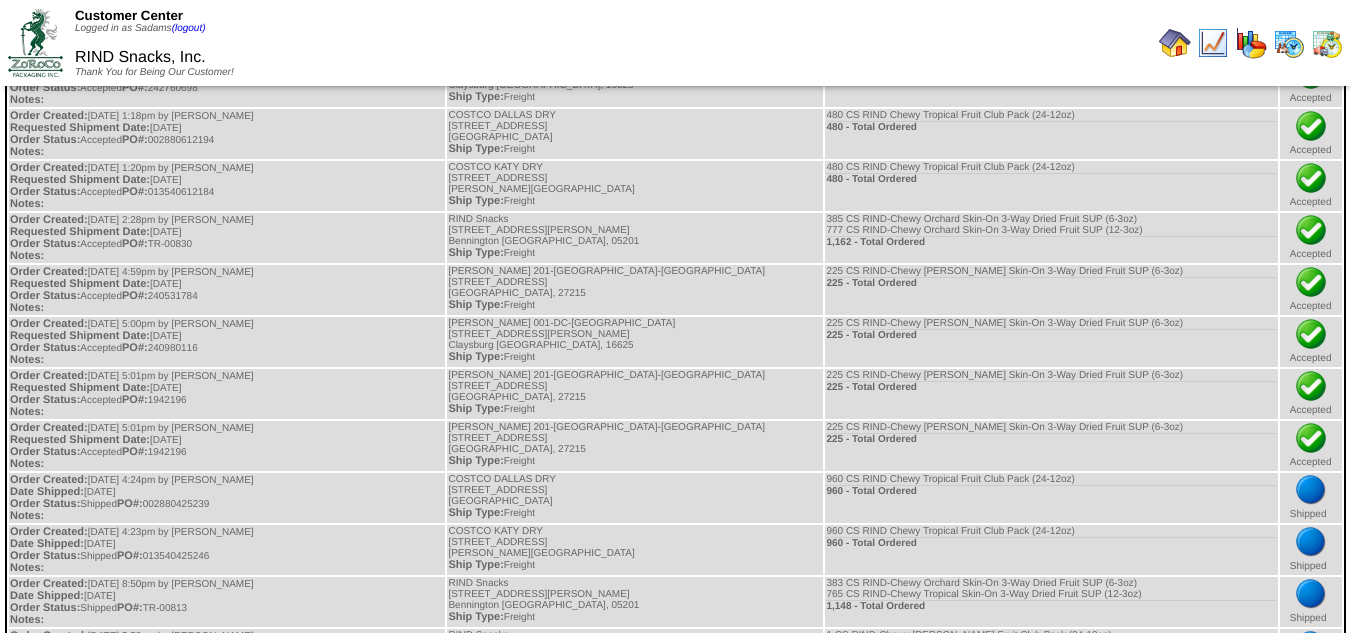 drag, startPoint x: 591, startPoint y: 349, endPoint x: 488, endPoint y: 326, distance: 105.53672 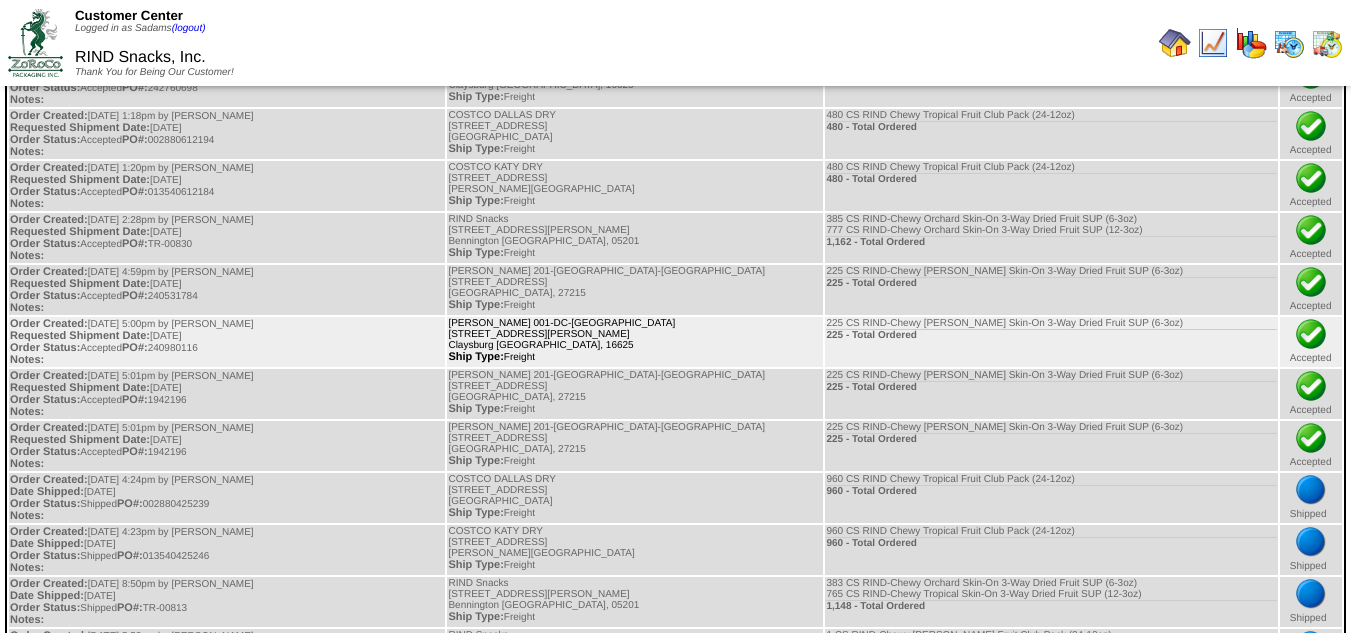 click on "[PERSON_NAME] 001-DC-[GEOGRAPHIC_DATA]
[STREET_ADDRESS][PERSON_NAME]
Ship Type:  Freight" at bounding box center [635, 342] 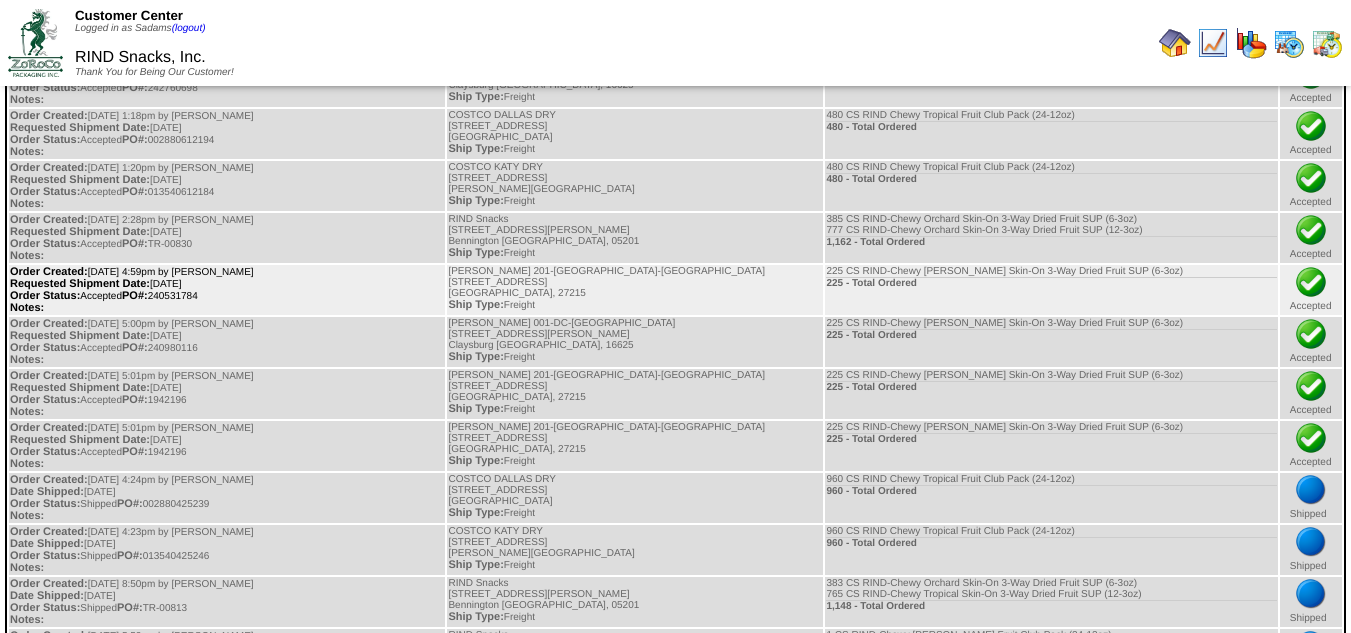 click on "Order Created:
[DATE] 4:59pm
by [PERSON_NAME]
Requested Shipment Date:
[DATE]
Order Status:  Accepted
PO#:  240531784
Notes:" at bounding box center (227, 290) 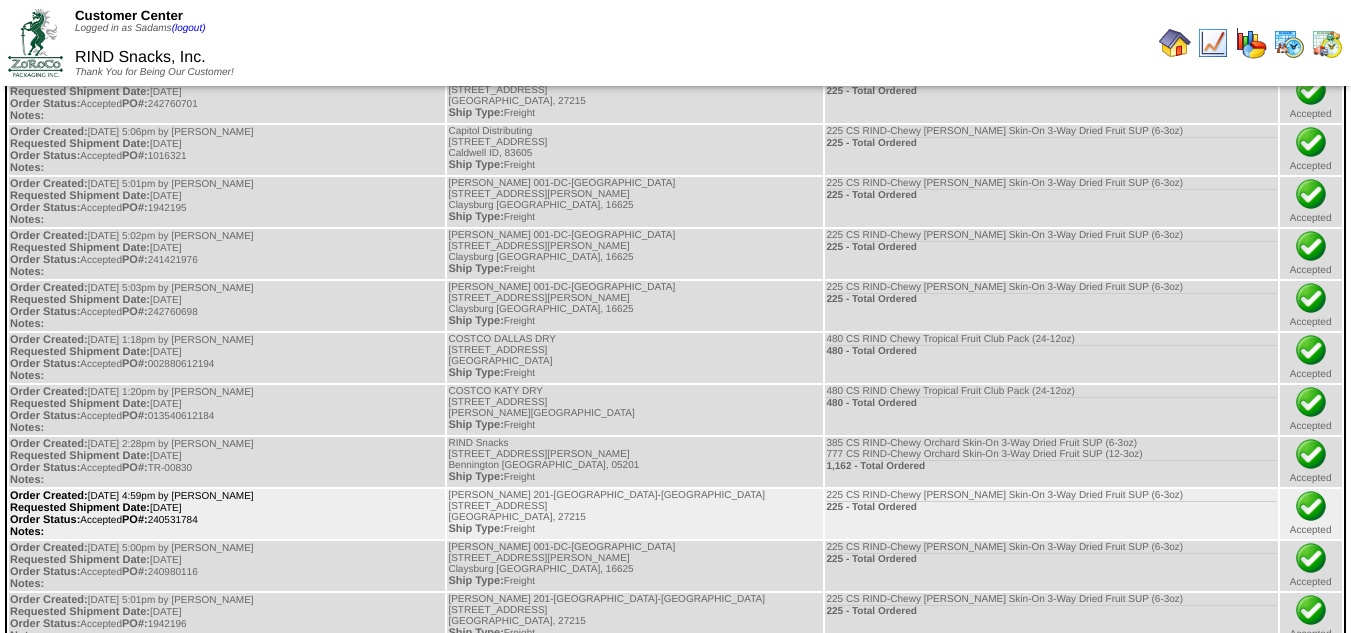 scroll, scrollTop: 57, scrollLeft: 0, axis: vertical 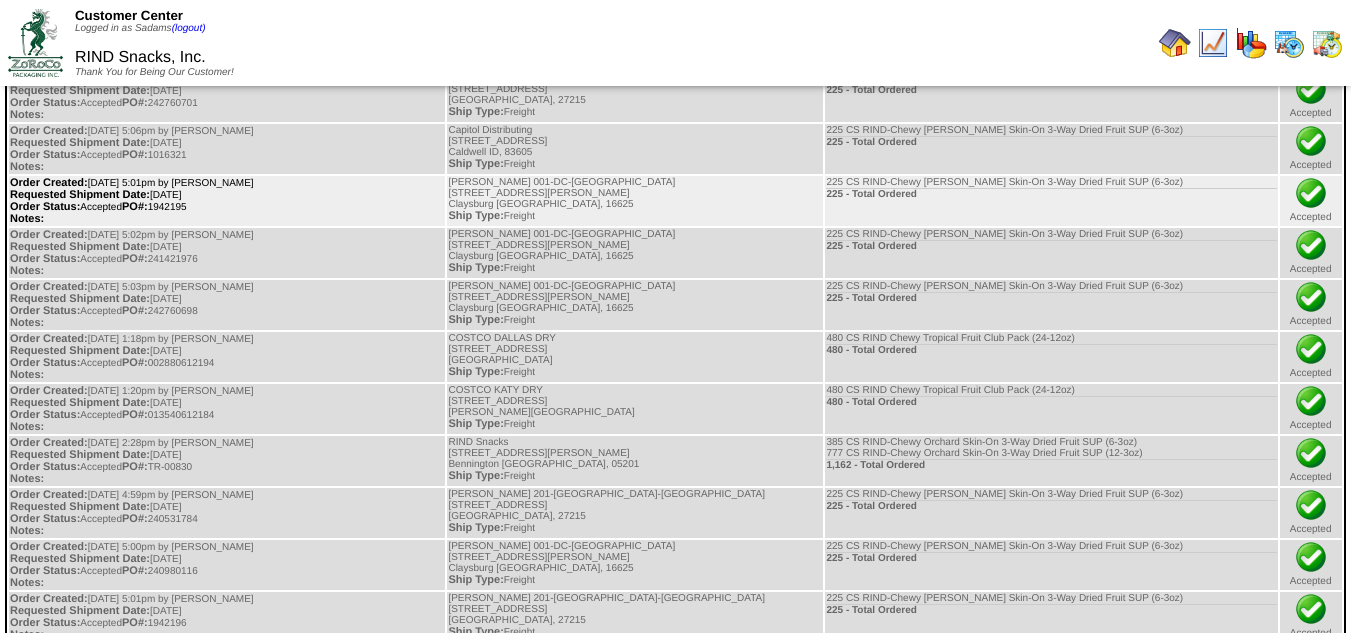 copy on "240531784" 